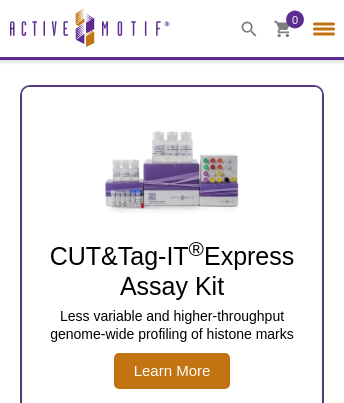 select on "[GEOGRAPHIC_DATA]" 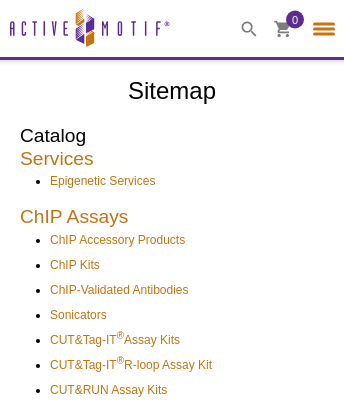 select on "[GEOGRAPHIC_DATA]" 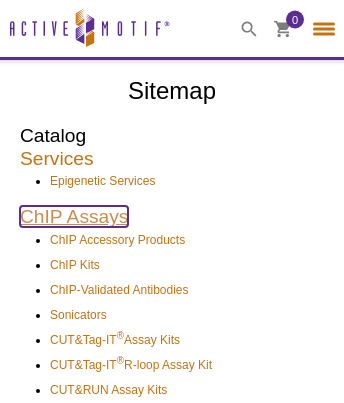 click on "ChIP Assays" at bounding box center (74, 216) 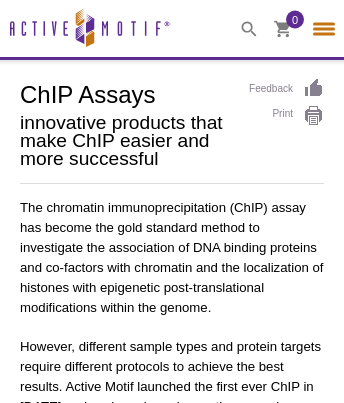 select on "[GEOGRAPHIC_DATA]" 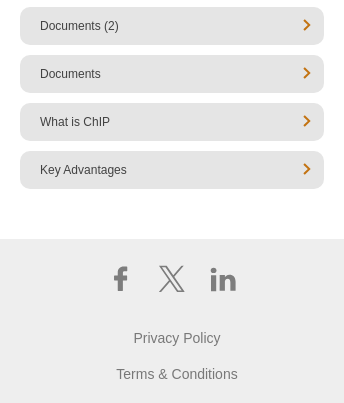 click on "CUT&RUN Spike-In Control" at bounding box center (127, -645) 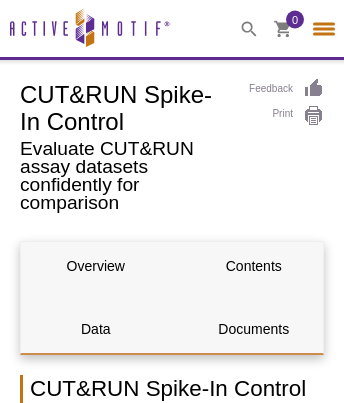select on "[GEOGRAPHIC_DATA]" 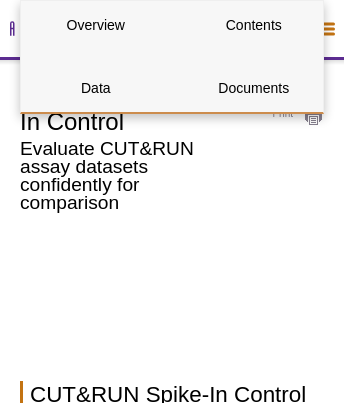click on "Add to Cart" at bounding box center [274, 822] 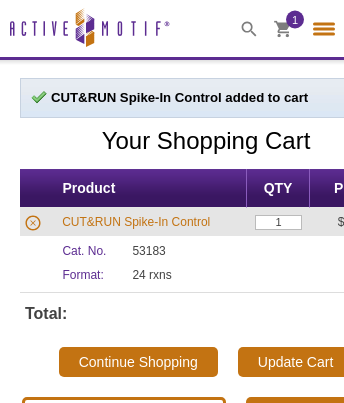 select on "[GEOGRAPHIC_DATA]" 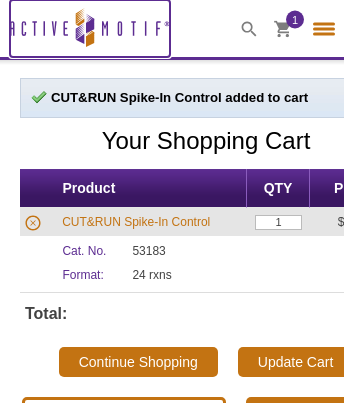 click 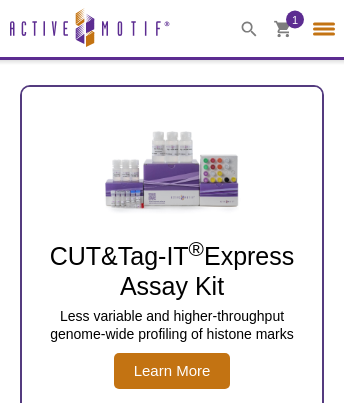 select on "[GEOGRAPHIC_DATA]" 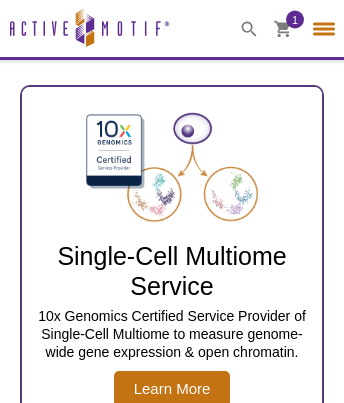 scroll, scrollTop: 994, scrollLeft: 0, axis: vertical 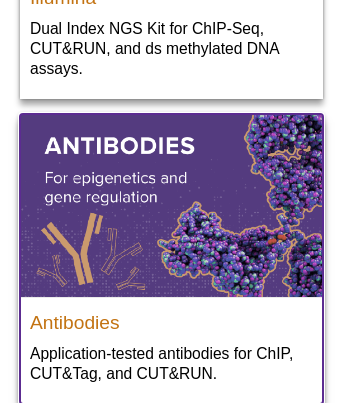 click at bounding box center (171, 205) 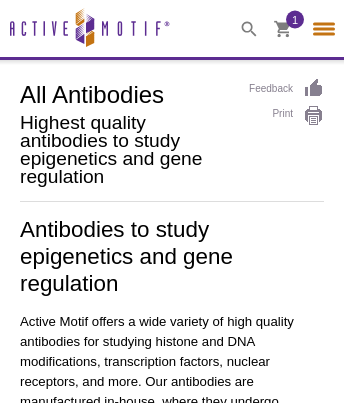 select on "[GEOGRAPHIC_DATA]" 